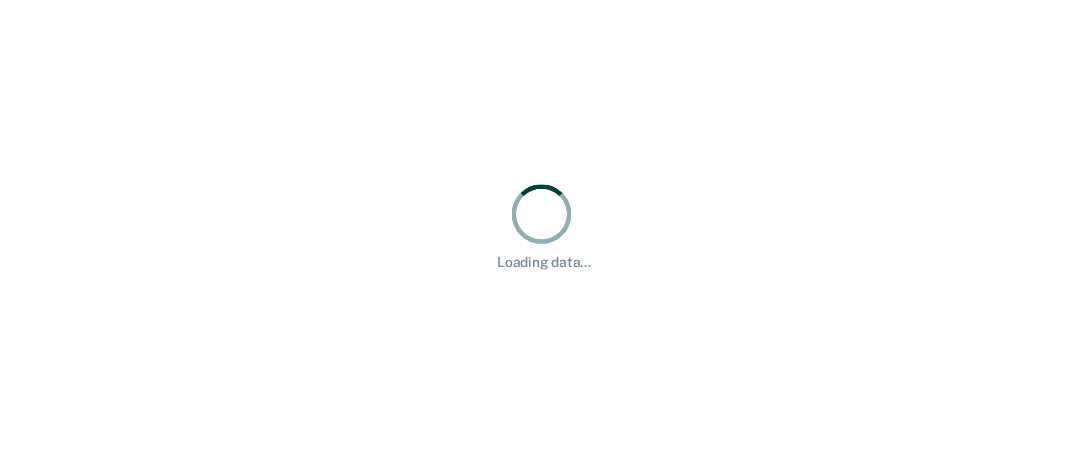scroll, scrollTop: 0, scrollLeft: 0, axis: both 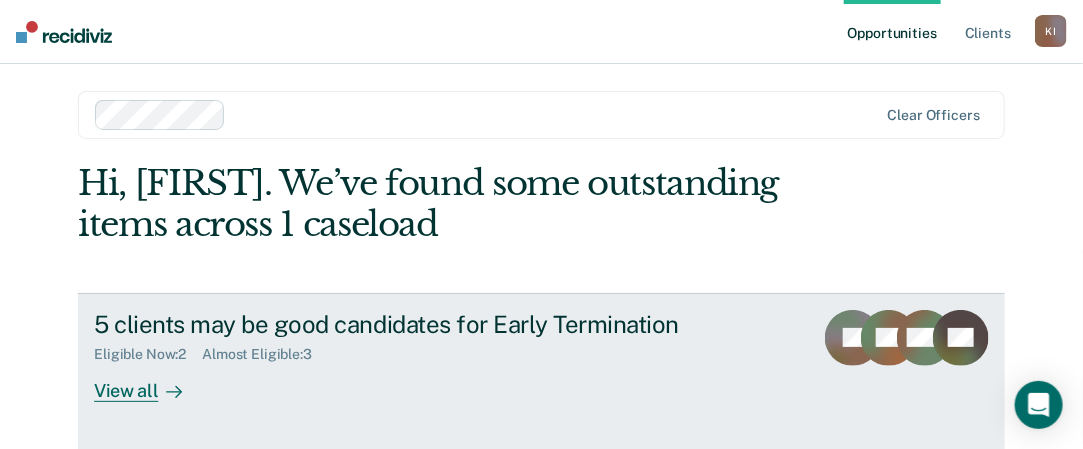 click on "View all" at bounding box center [150, 382] 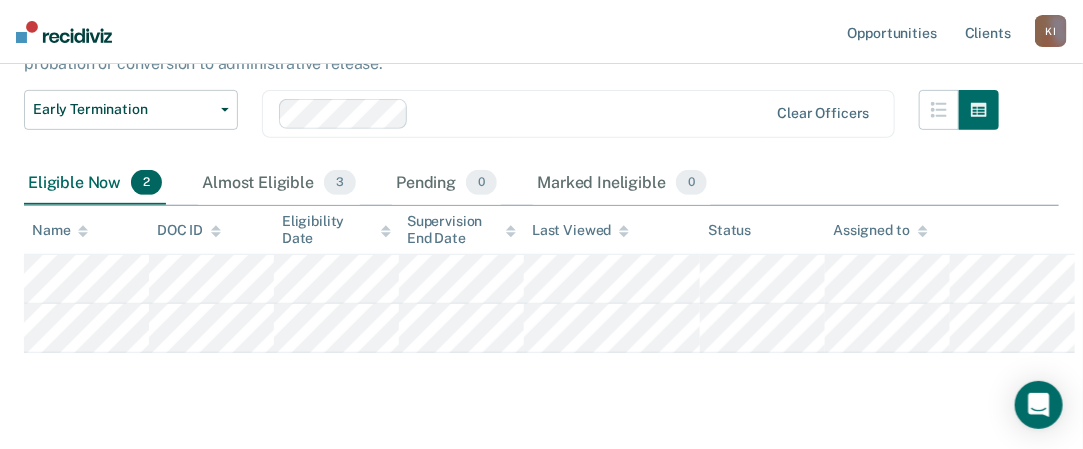 scroll, scrollTop: 230, scrollLeft: 0, axis: vertical 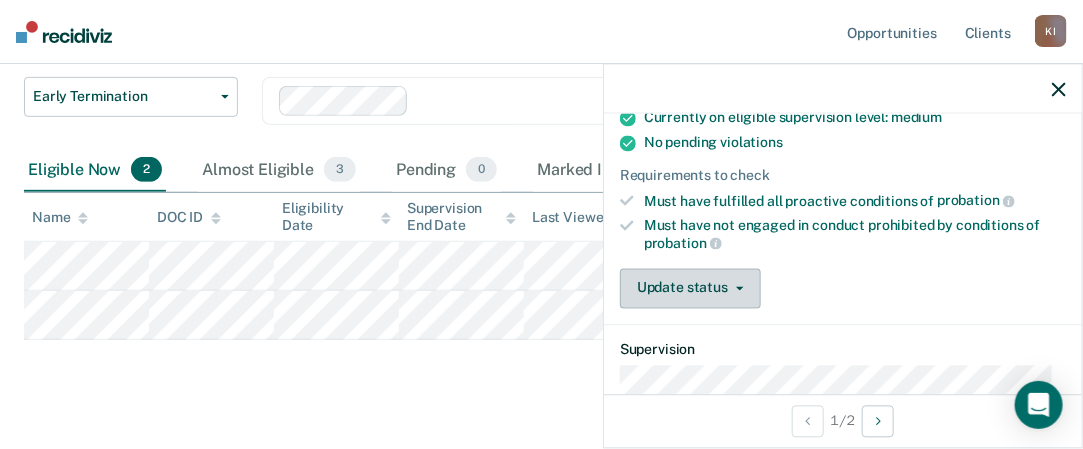 click at bounding box center [736, 288] 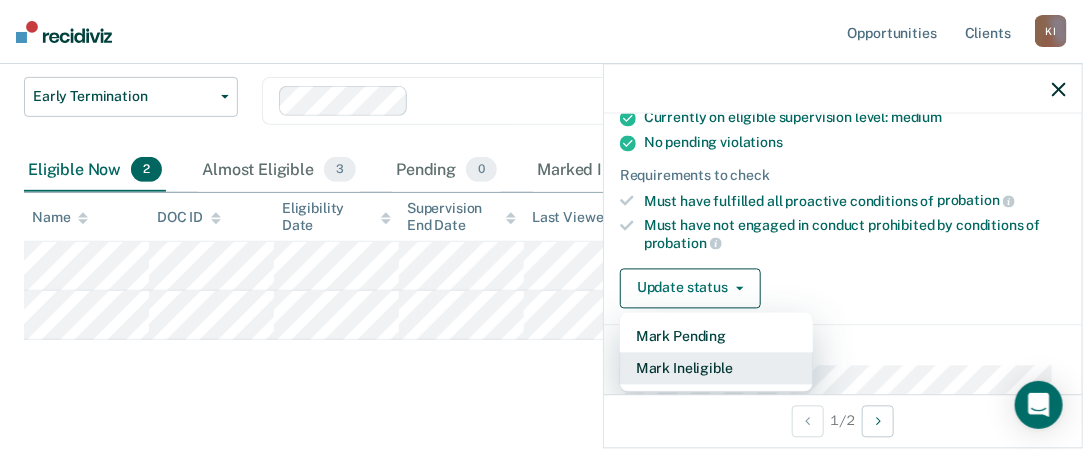 click on "Mark Ineligible" at bounding box center [716, 368] 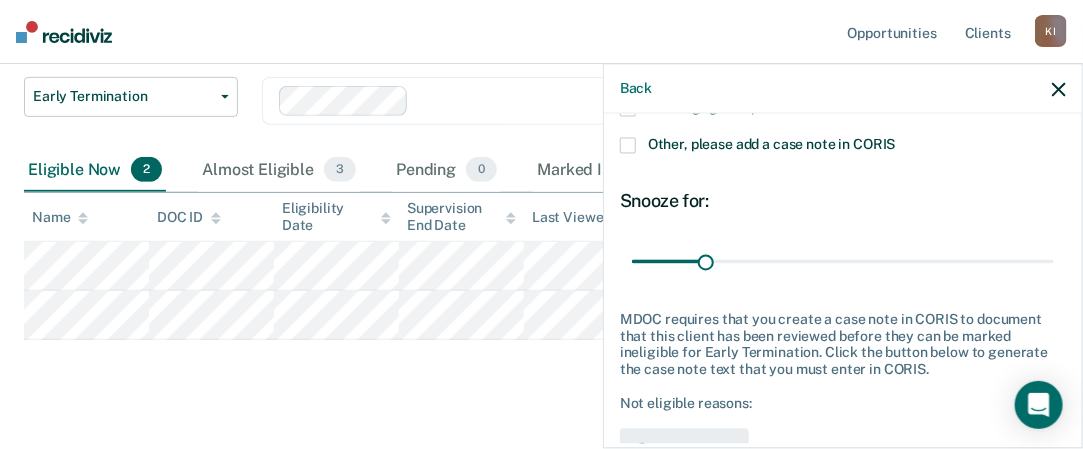 scroll, scrollTop: 264, scrollLeft: 0, axis: vertical 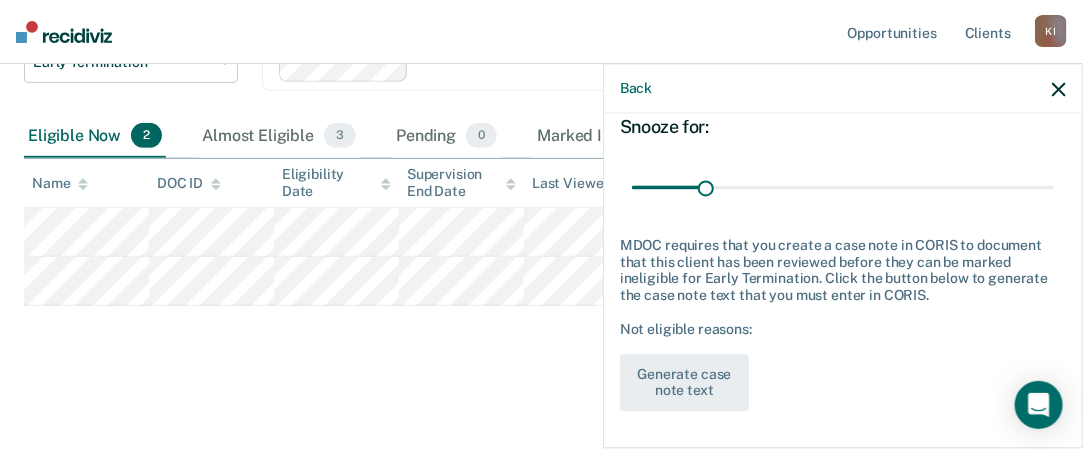 click at bounding box center (1059, 88) 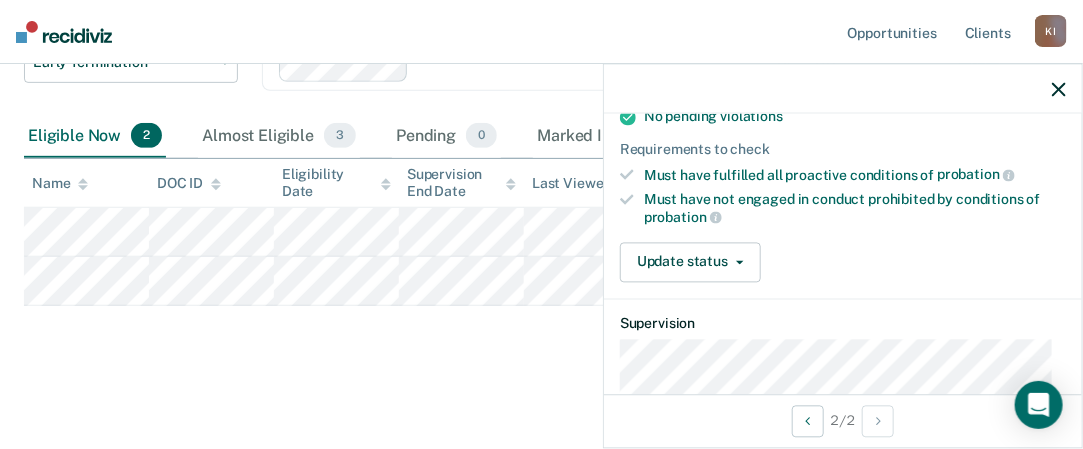 scroll, scrollTop: 293, scrollLeft: 0, axis: vertical 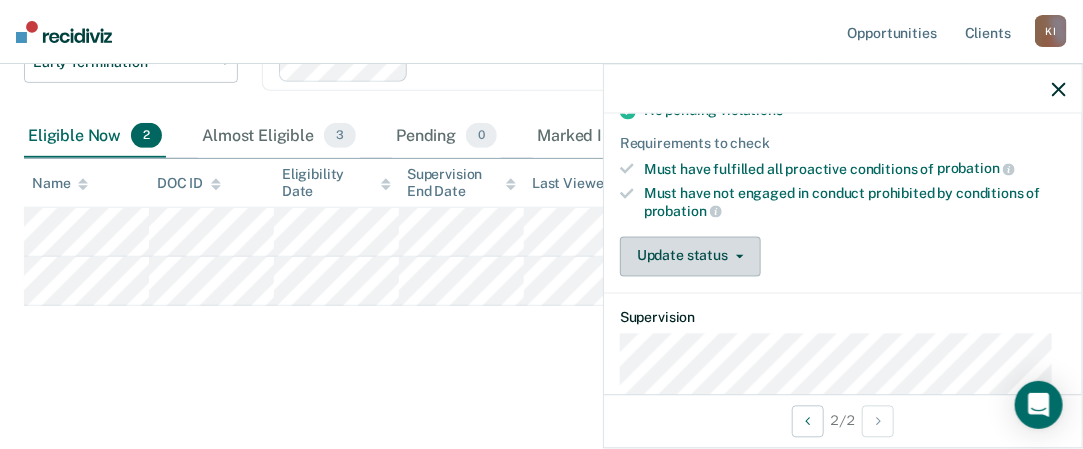 click on "Update status" at bounding box center [690, 256] 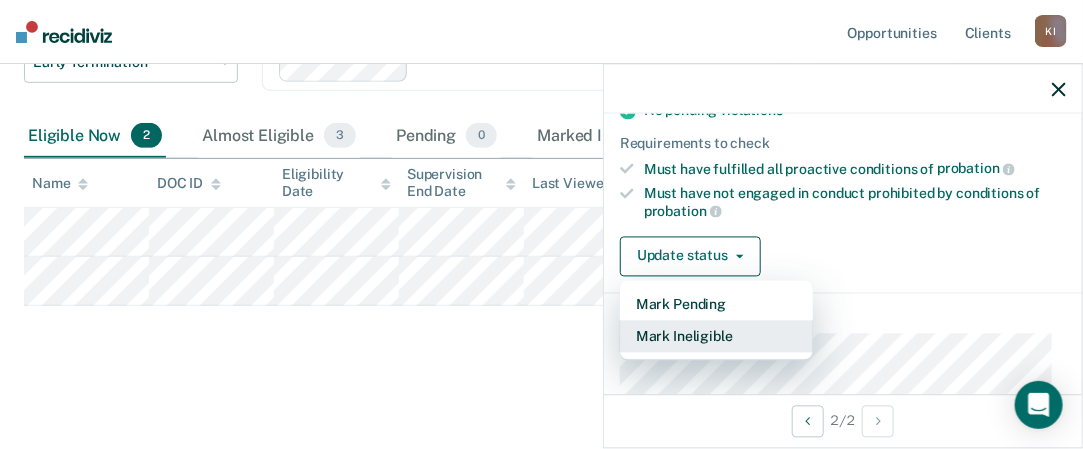 click on "Mark Ineligible" at bounding box center [716, 336] 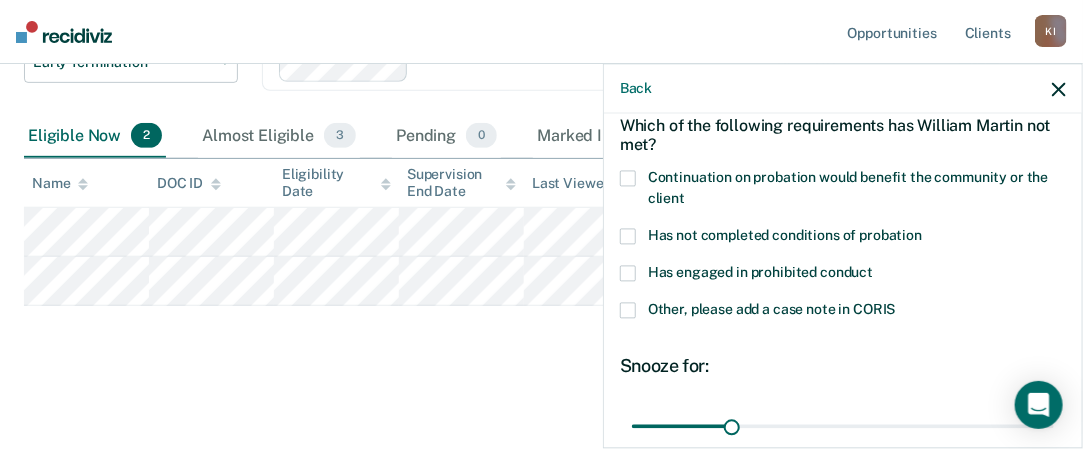 scroll, scrollTop: 95, scrollLeft: 0, axis: vertical 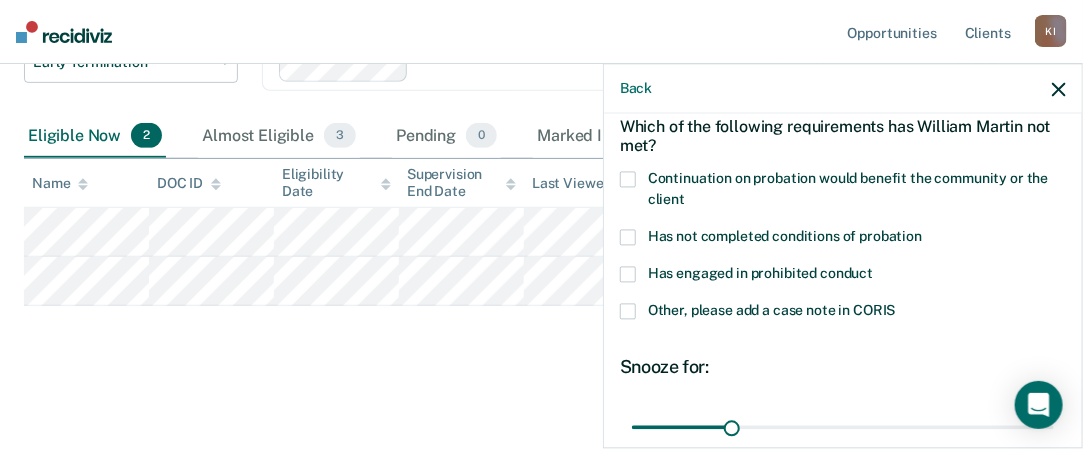 click on "Other, please add a case note in CORIS" at bounding box center (843, 314) 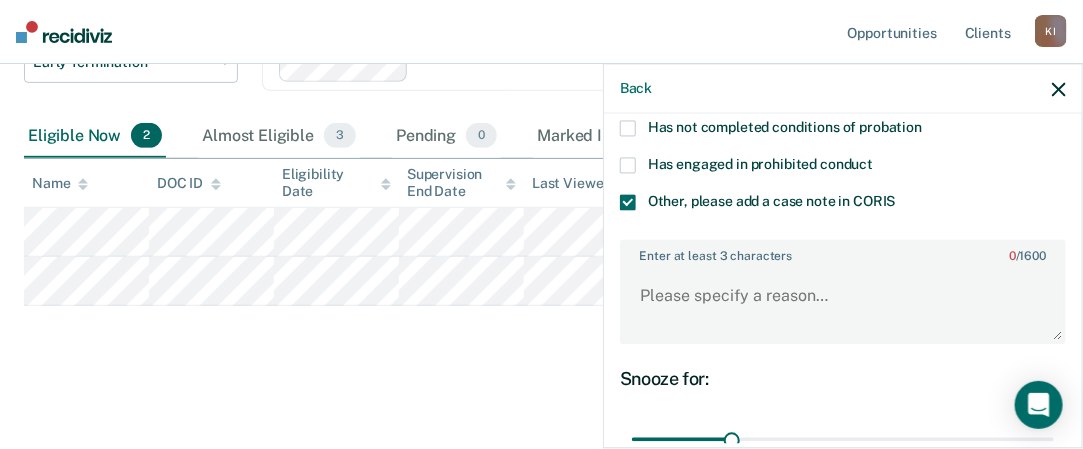 scroll, scrollTop: 213, scrollLeft: 0, axis: vertical 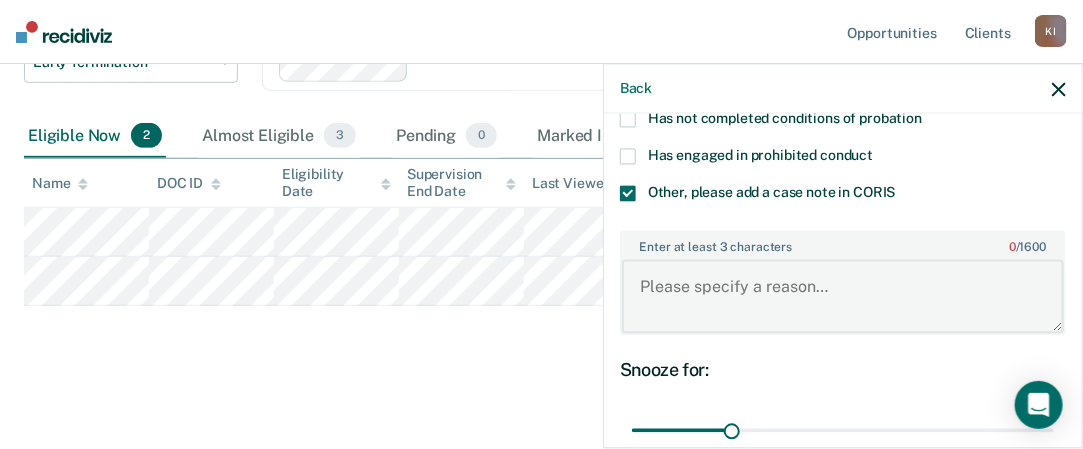 click on "Enter at least 3 characters 0  /  1600" at bounding box center [843, 296] 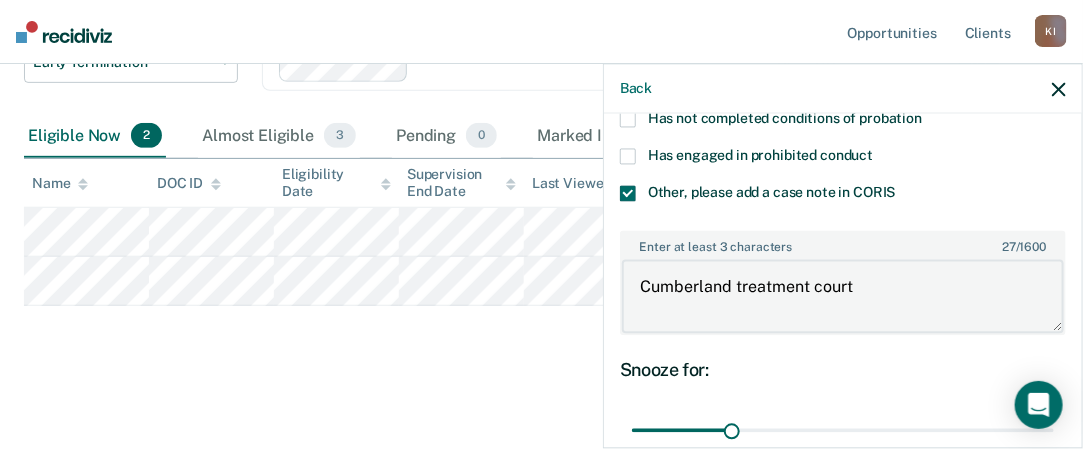 type on "Cumberland treatment court" 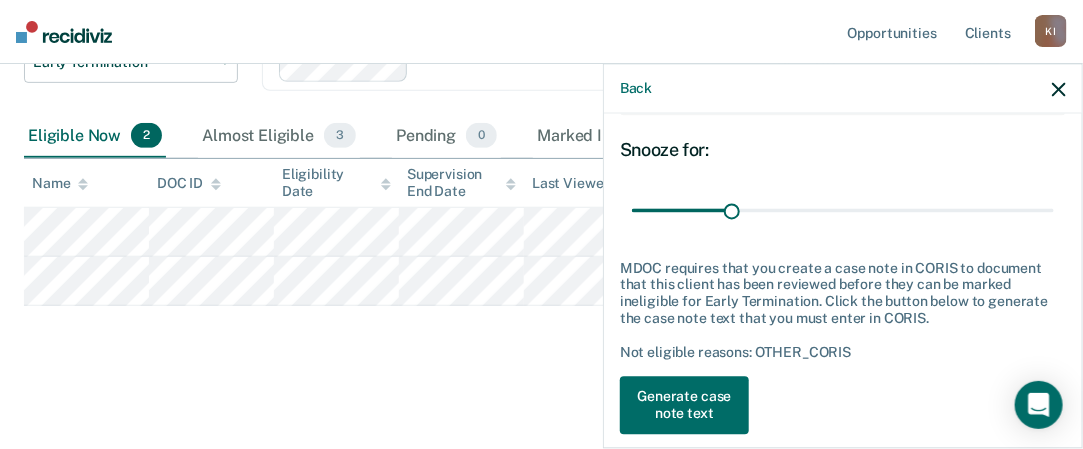 scroll, scrollTop: 441, scrollLeft: 0, axis: vertical 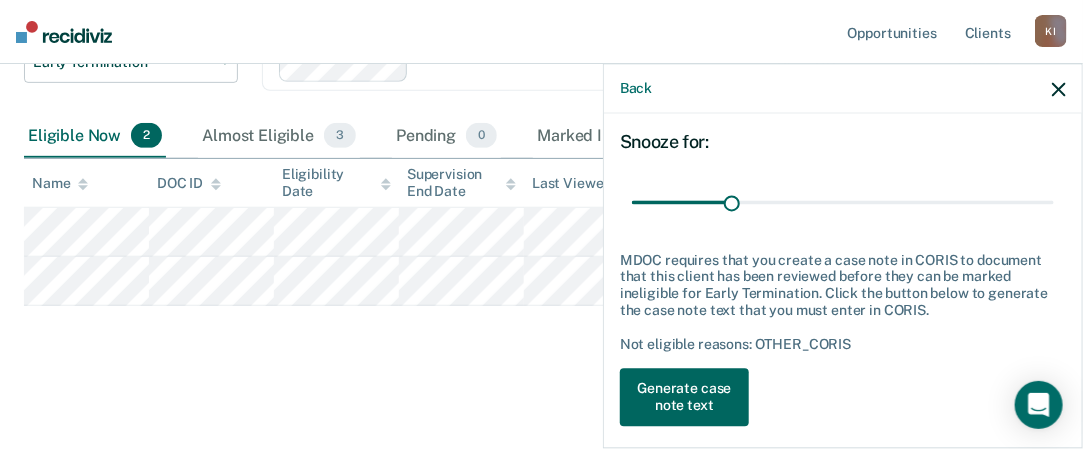 click on "Generate case note text" at bounding box center (684, 398) 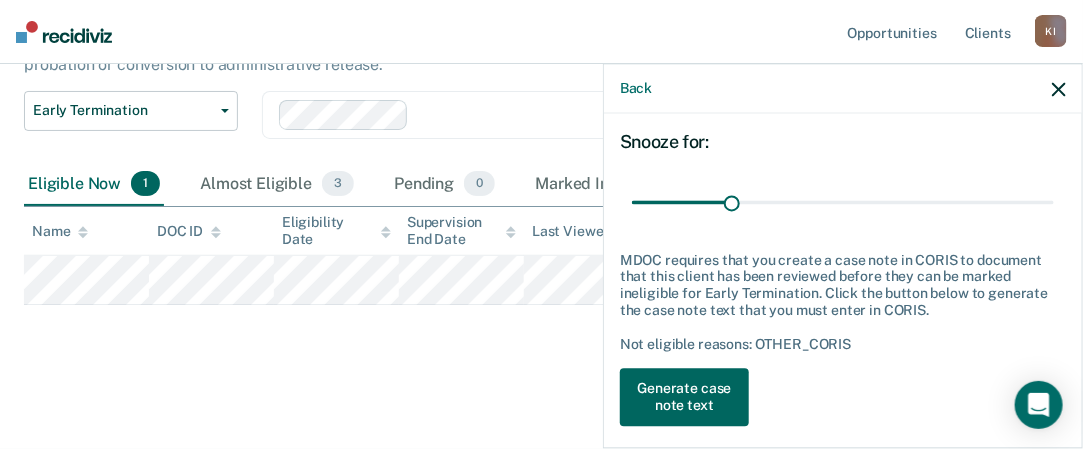 scroll, scrollTop: 214, scrollLeft: 0, axis: vertical 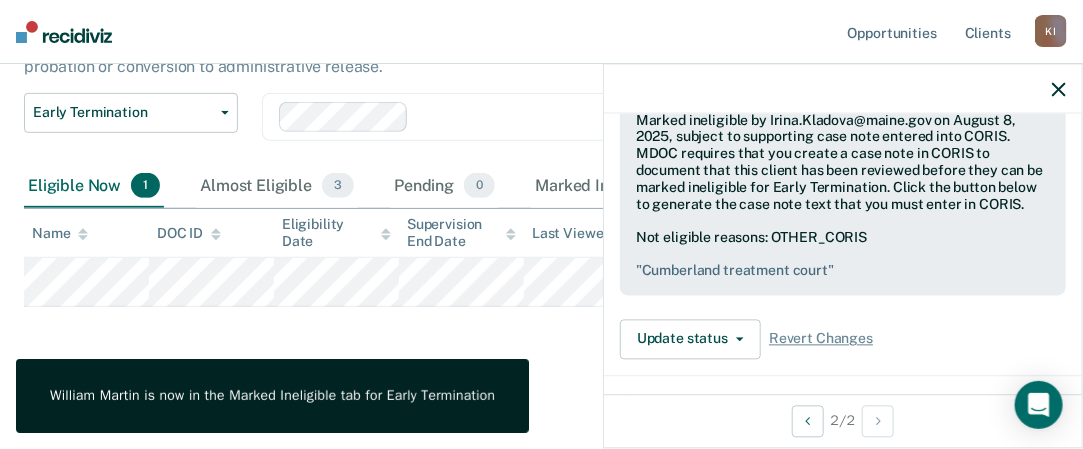 click 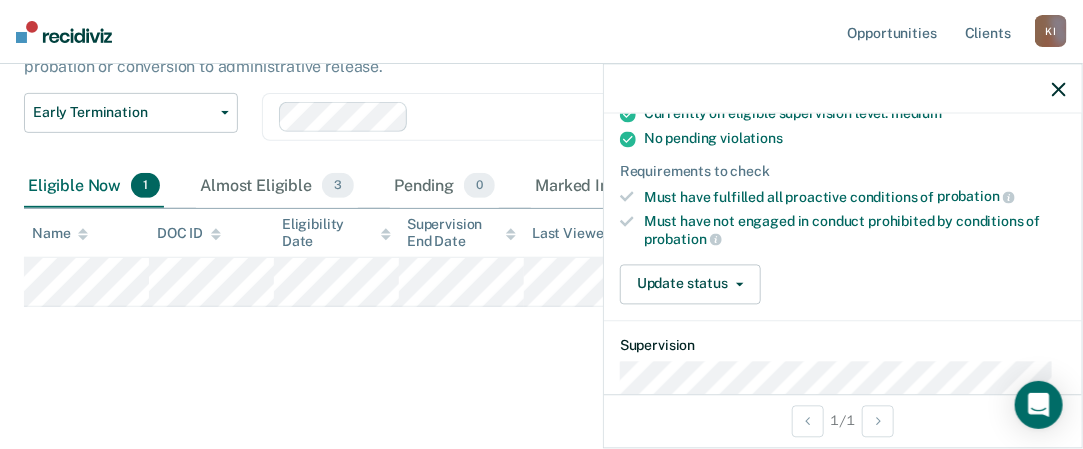 scroll, scrollTop: 272, scrollLeft: 0, axis: vertical 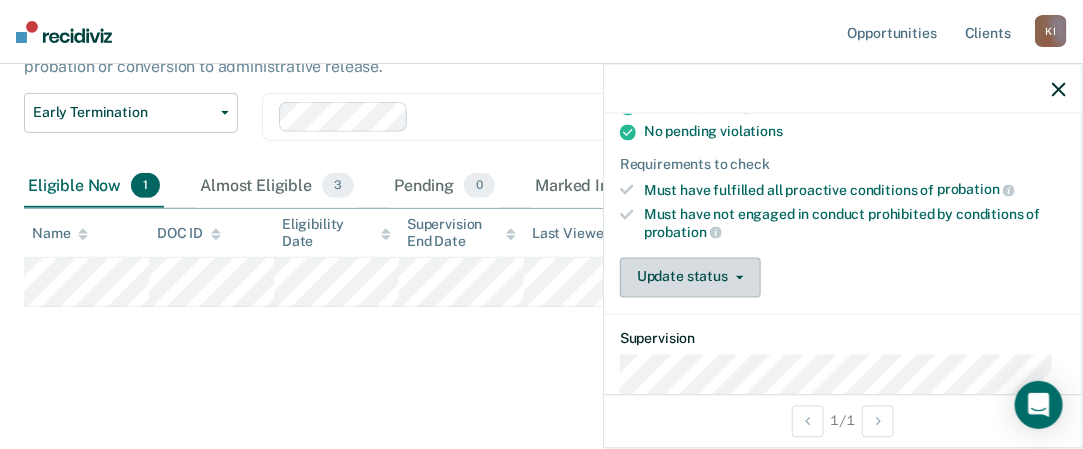 click on "Update status" at bounding box center [690, 277] 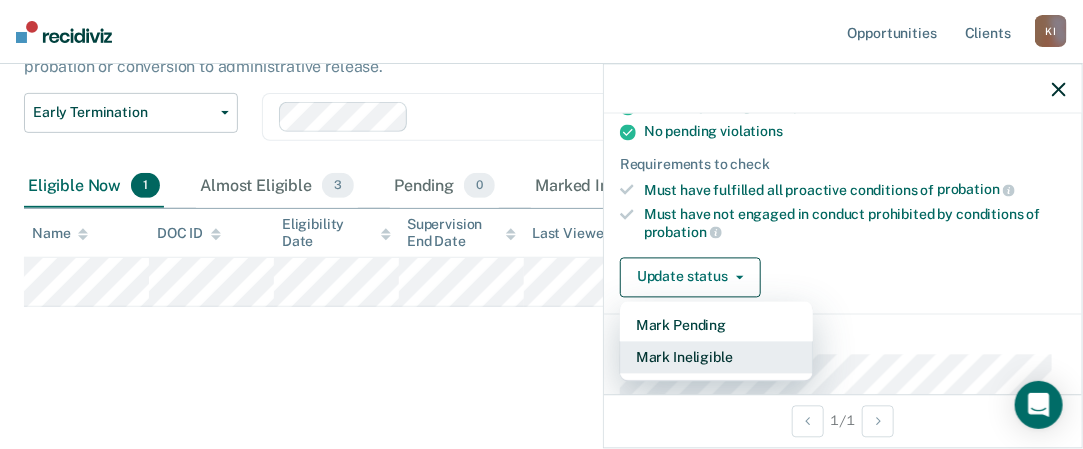 click on "Mark Ineligible" at bounding box center (716, 357) 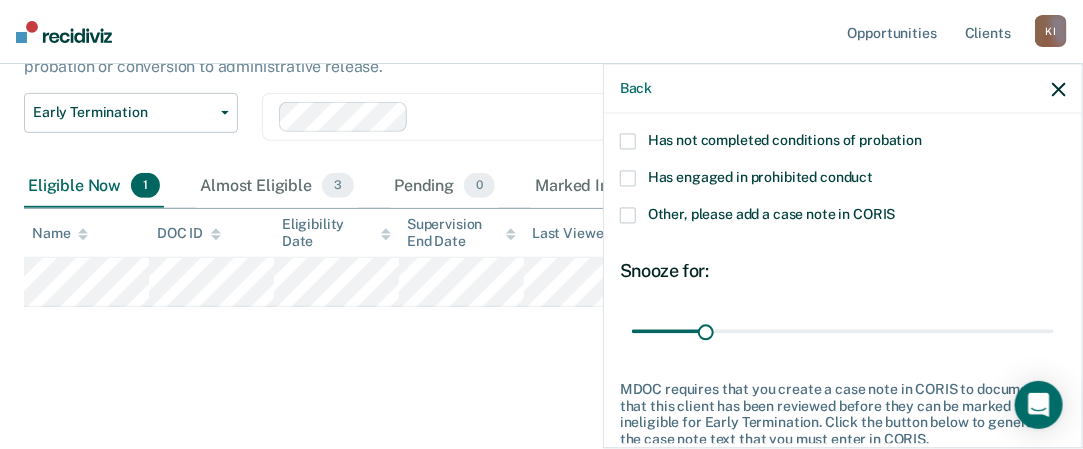 scroll, scrollTop: 190, scrollLeft: 0, axis: vertical 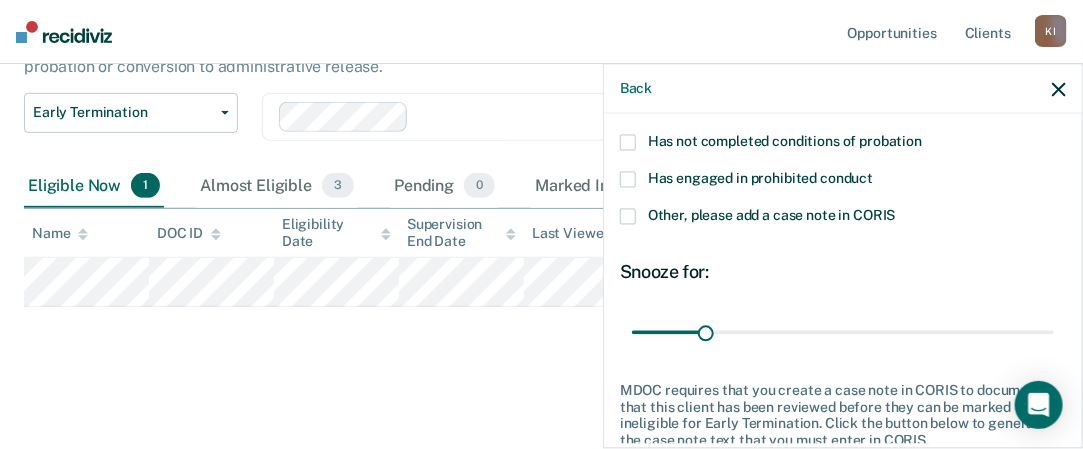 click on "Other, please add a case note in CORIS" at bounding box center [843, 219] 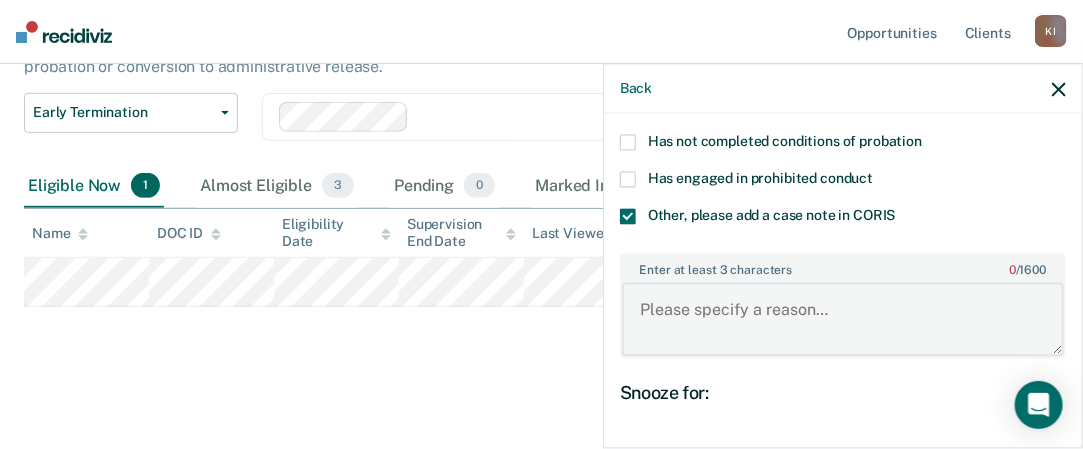 click on "Enter at least 3 characters 0  /  1600" at bounding box center [843, 319] 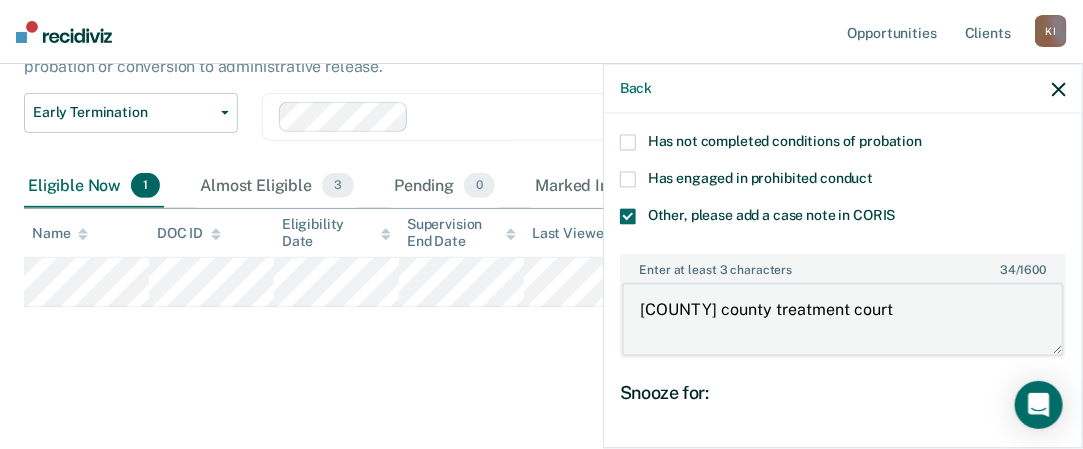 type on "[COUNTY] county treatment court" 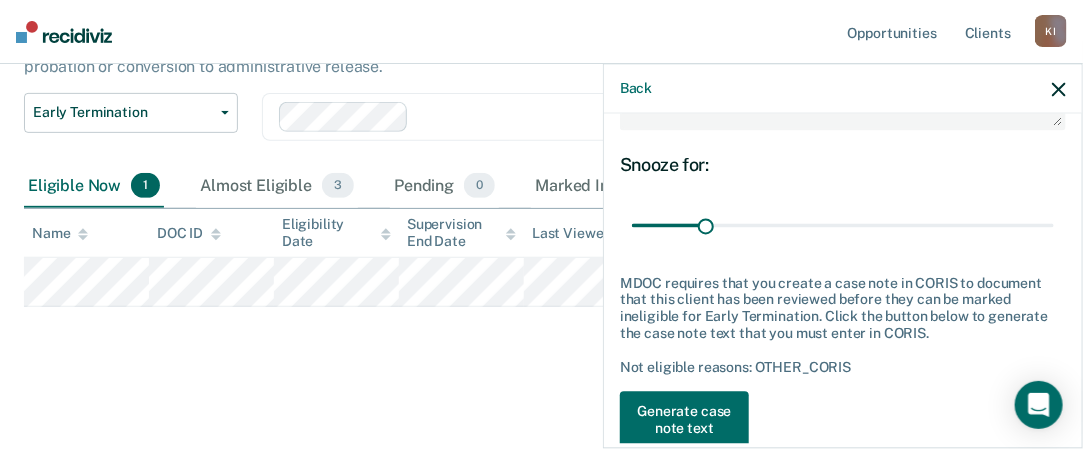 scroll, scrollTop: 415, scrollLeft: 0, axis: vertical 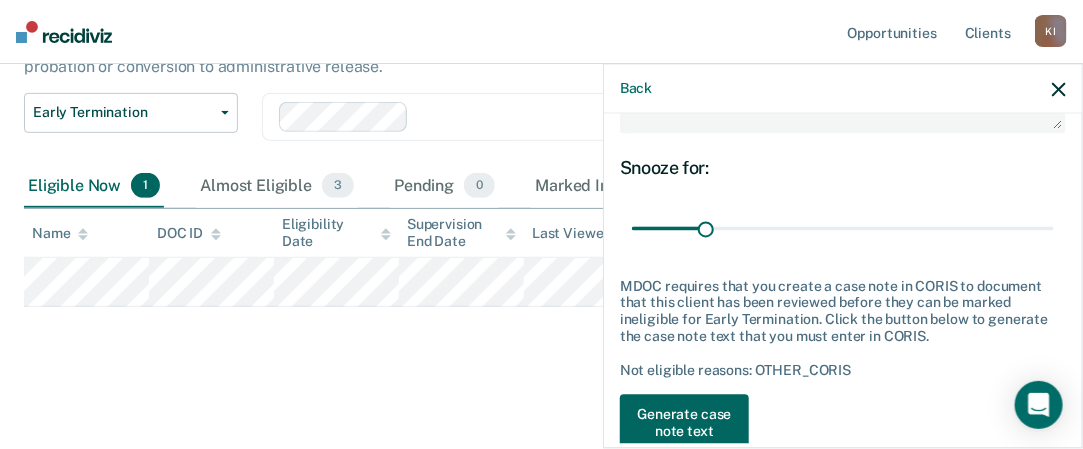 click on "Generate case note text" at bounding box center [684, 424] 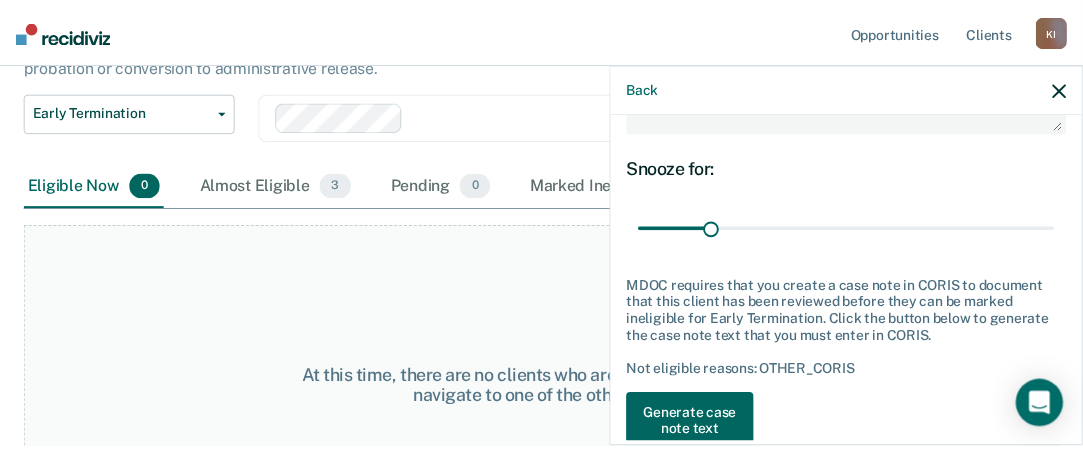scroll, scrollTop: 418, scrollLeft: 0, axis: vertical 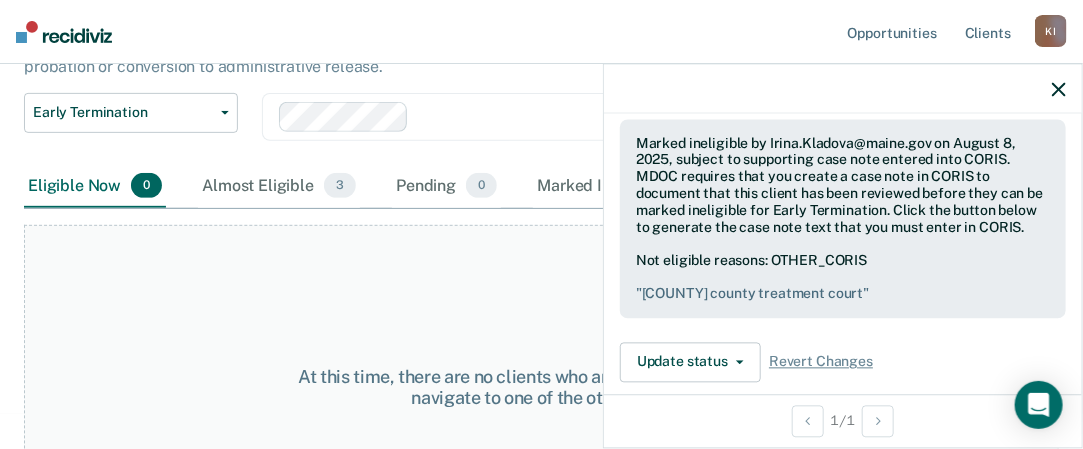 click 